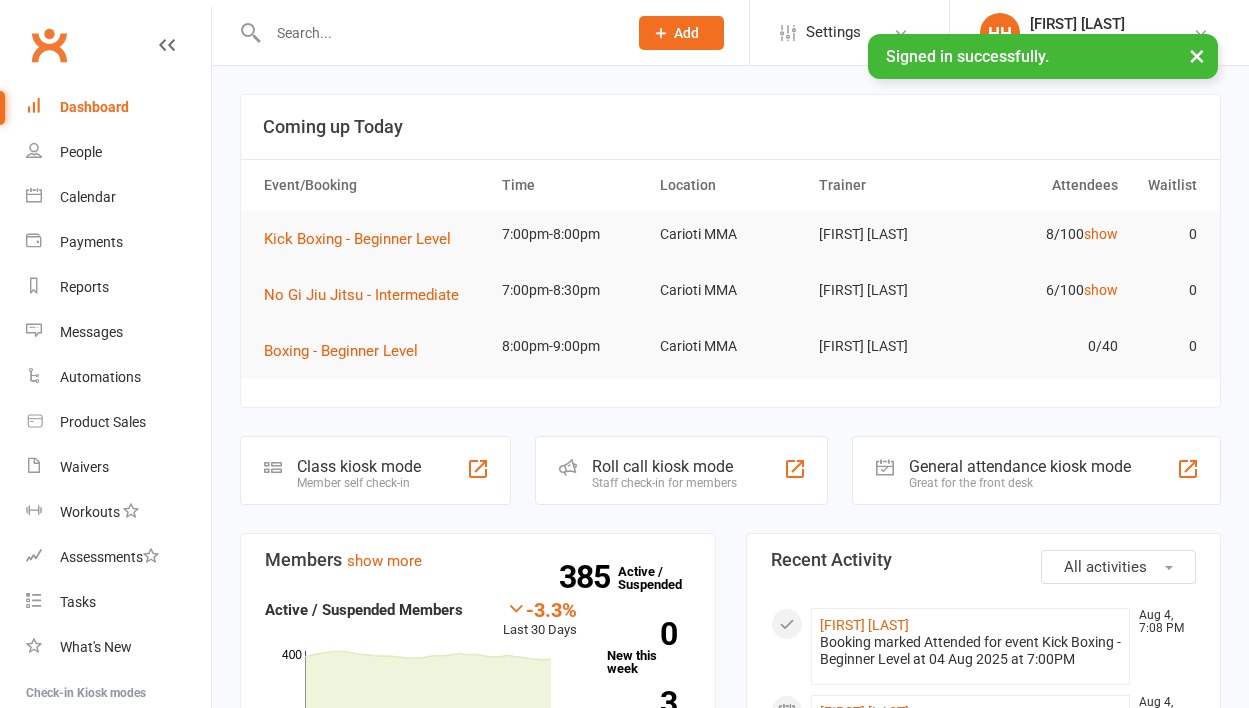 scroll, scrollTop: 0, scrollLeft: 0, axis: both 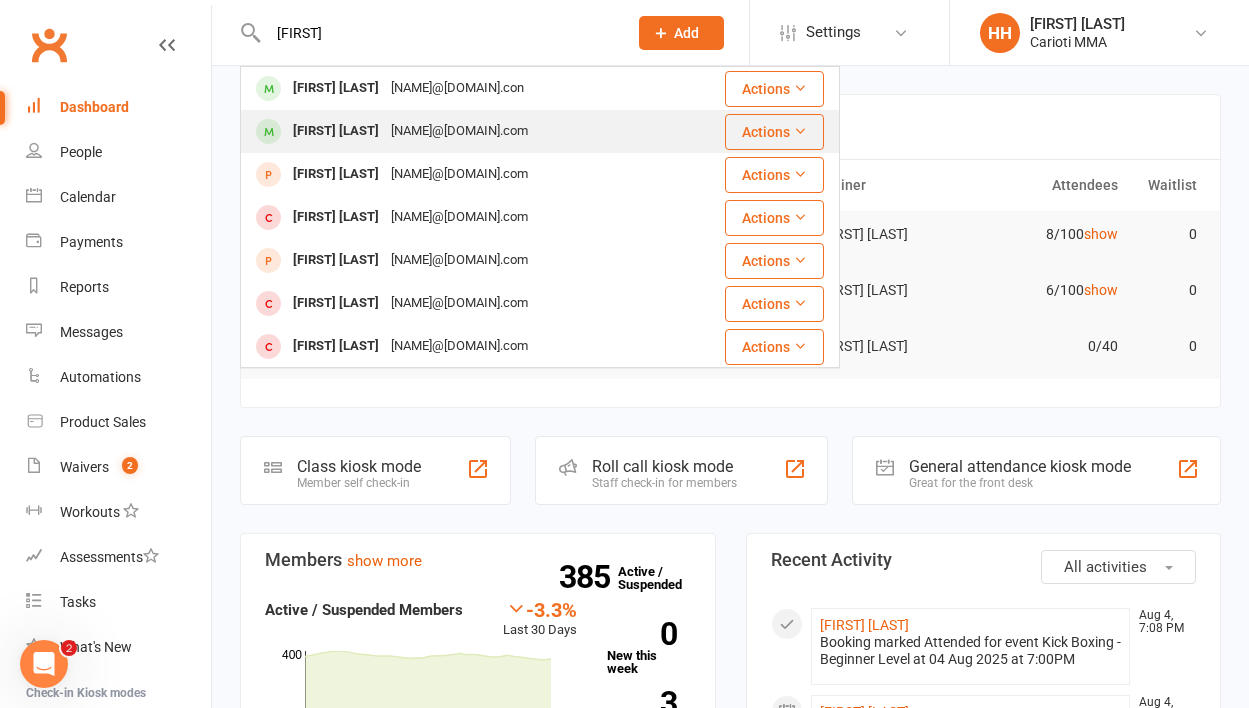 type on "[FIRST]" 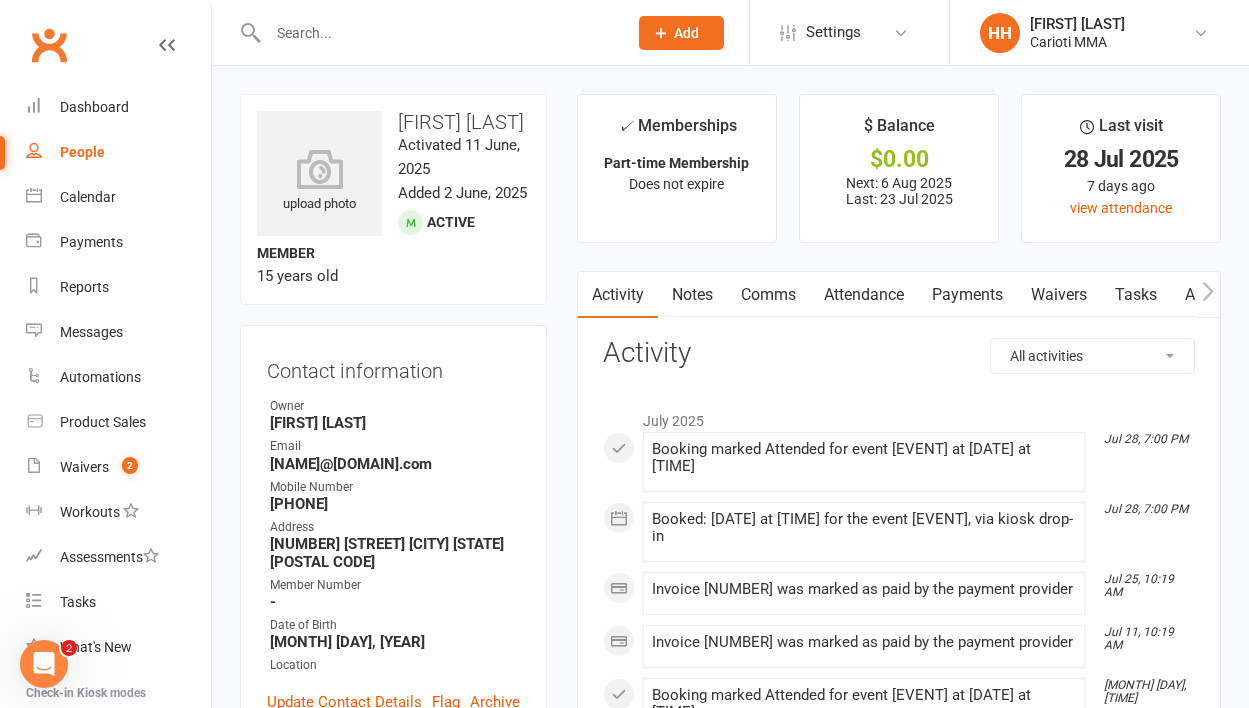 click on "Payments" at bounding box center [967, 295] 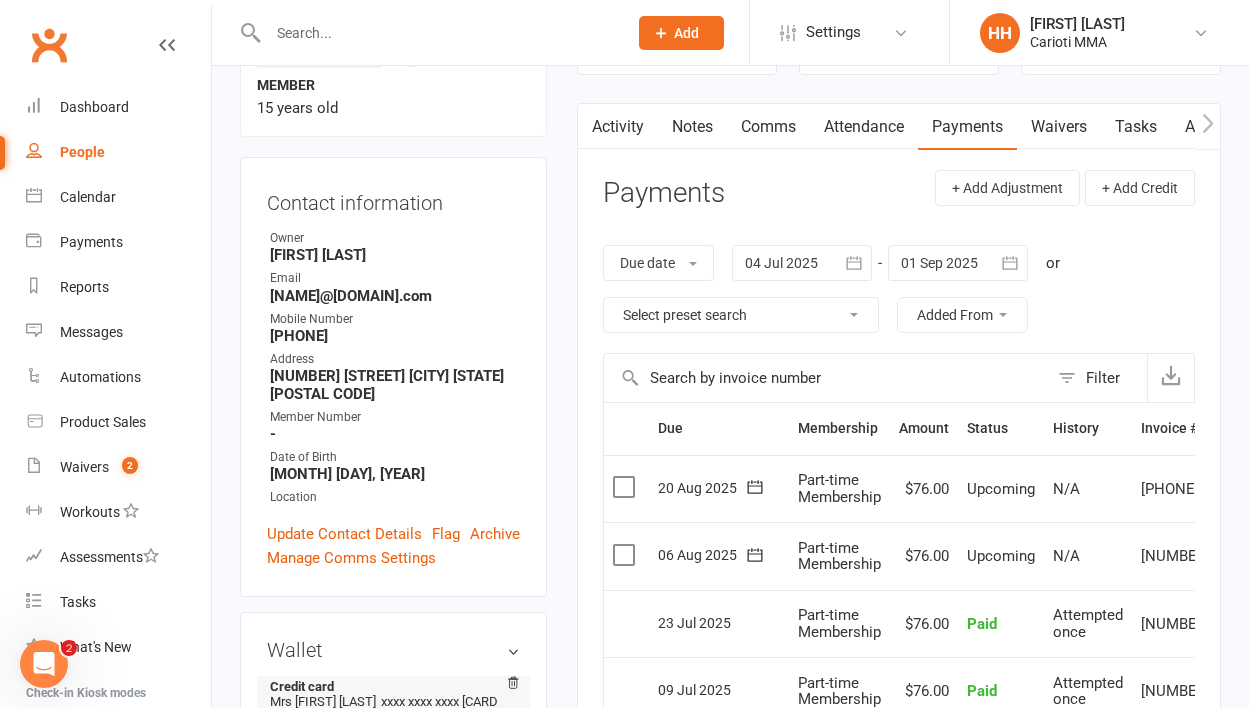 scroll, scrollTop: 151, scrollLeft: 0, axis: vertical 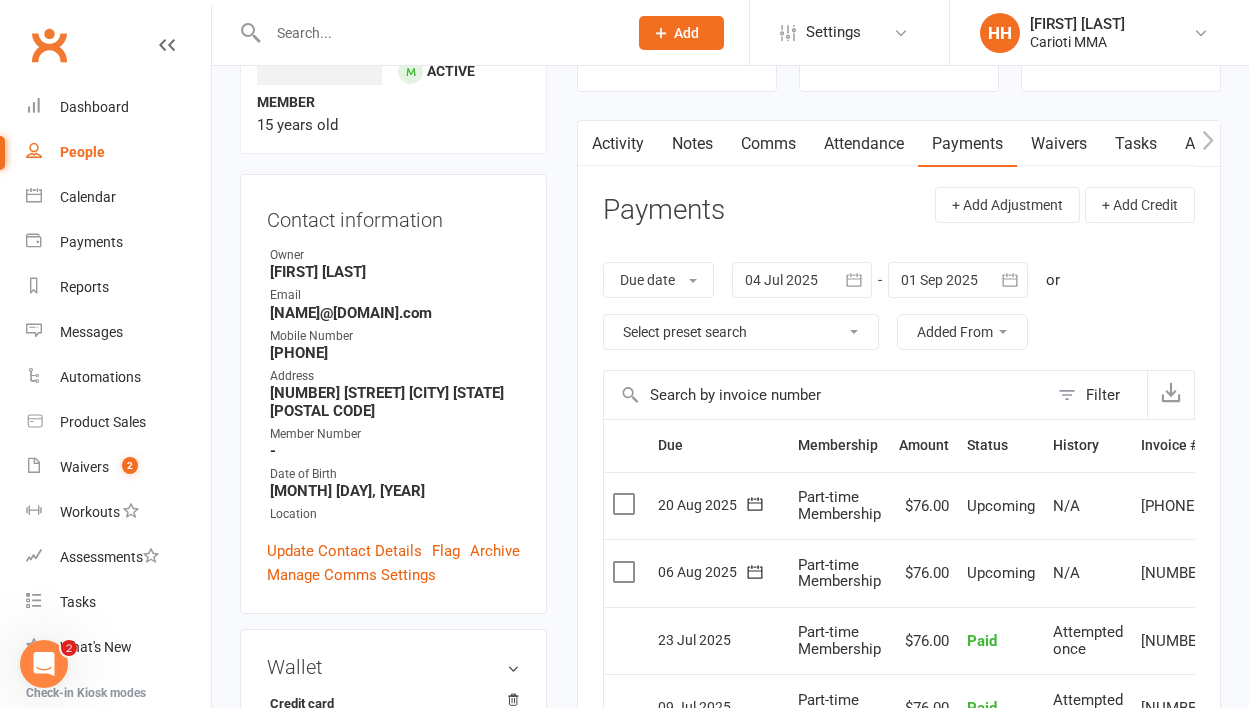 drag, startPoint x: 273, startPoint y: 332, endPoint x: 490, endPoint y: 332, distance: 217 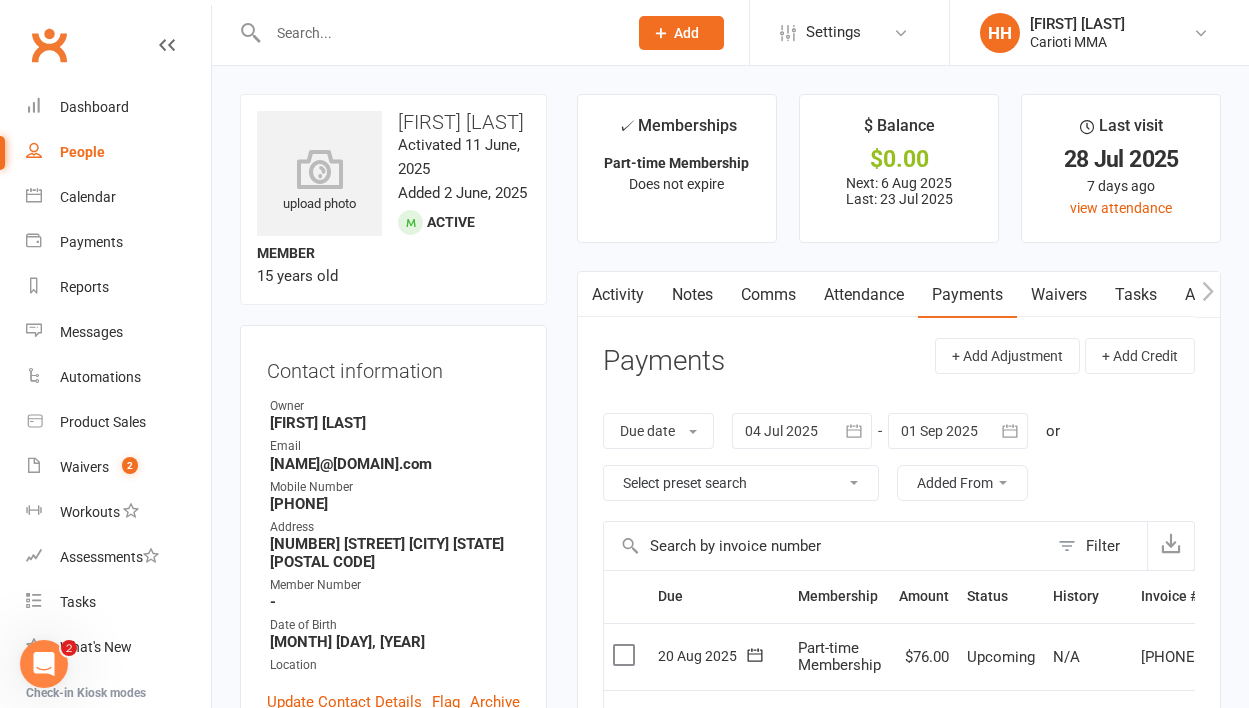 click at bounding box center [437, 33] 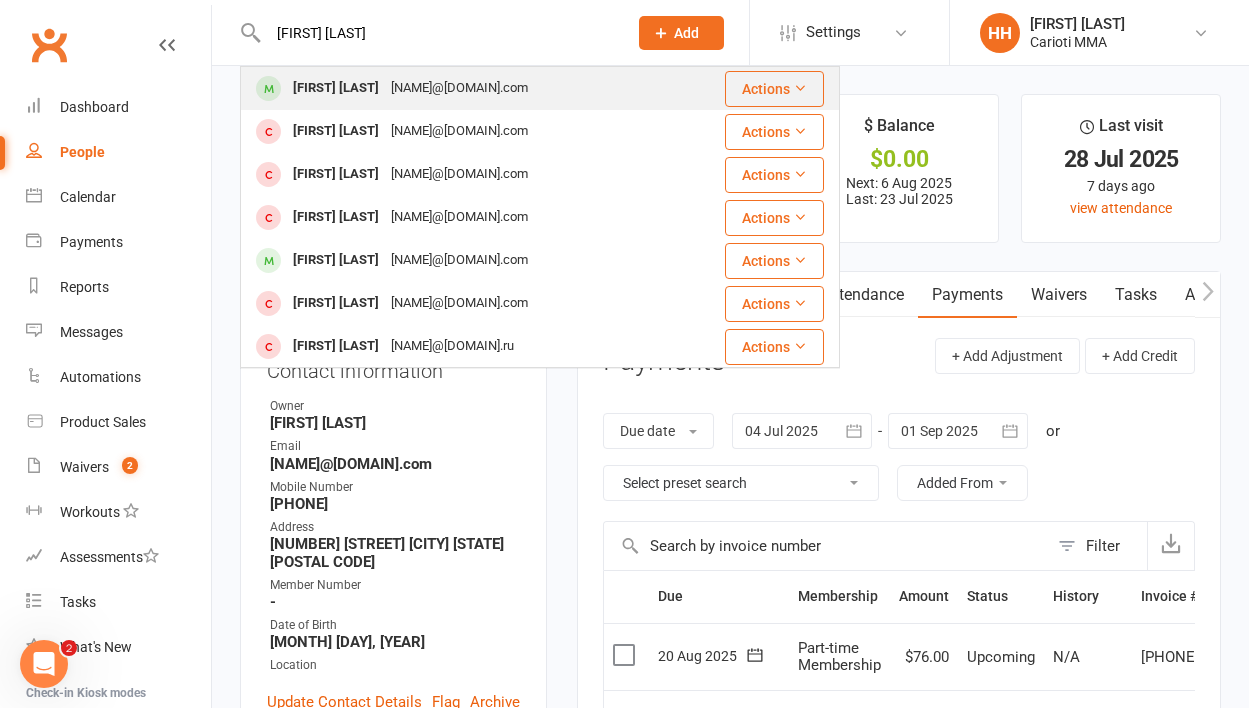 type on "[FIRST] [LAST]" 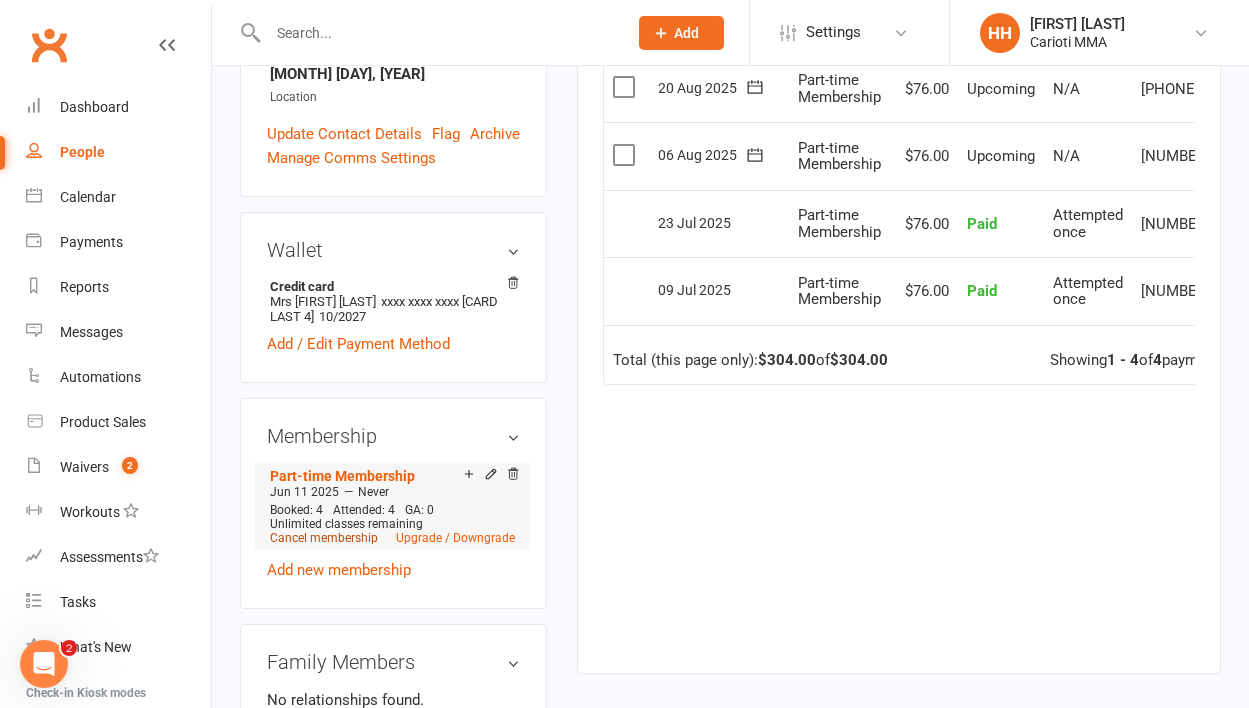 scroll, scrollTop: 576, scrollLeft: 0, axis: vertical 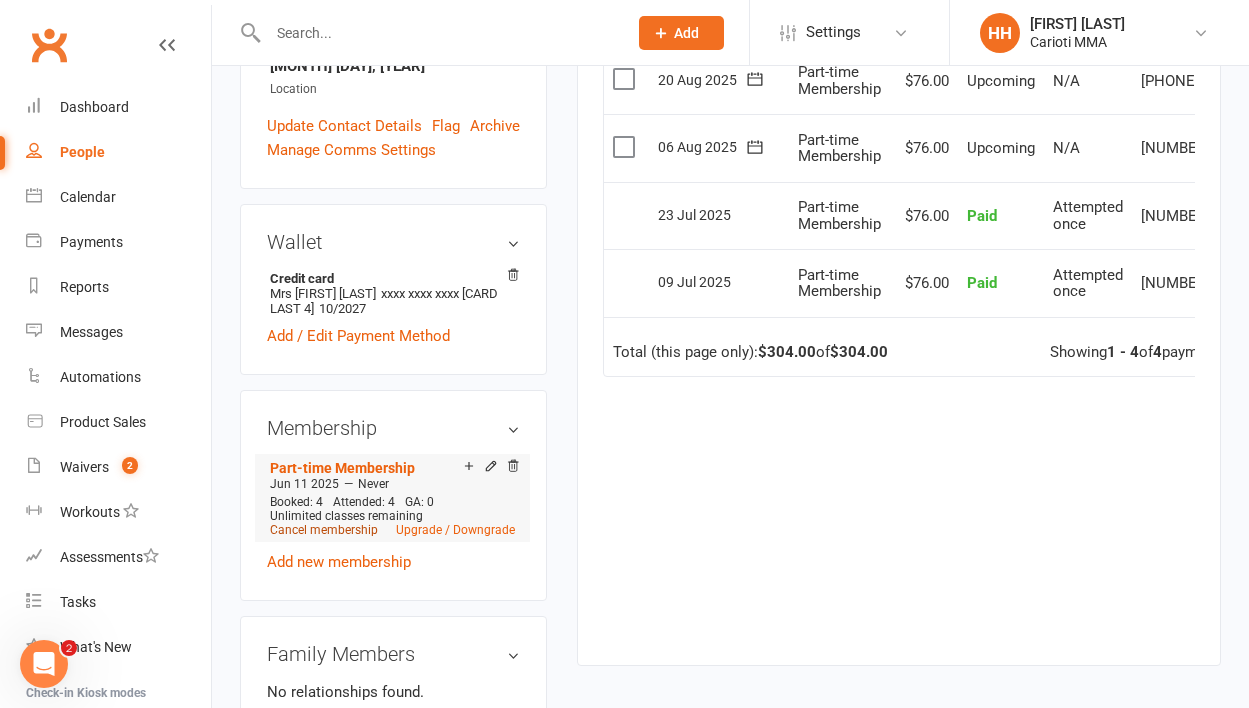 click on "Cancel membership" at bounding box center [324, 530] 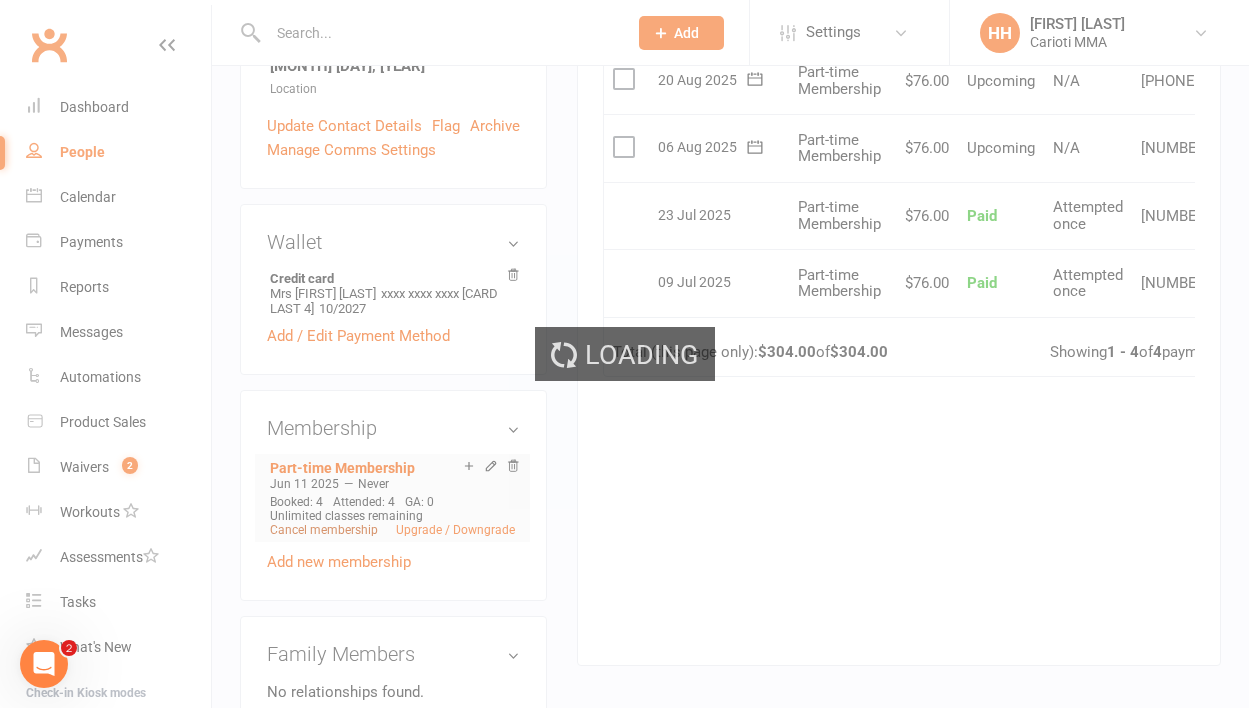 scroll, scrollTop: 0, scrollLeft: 0, axis: both 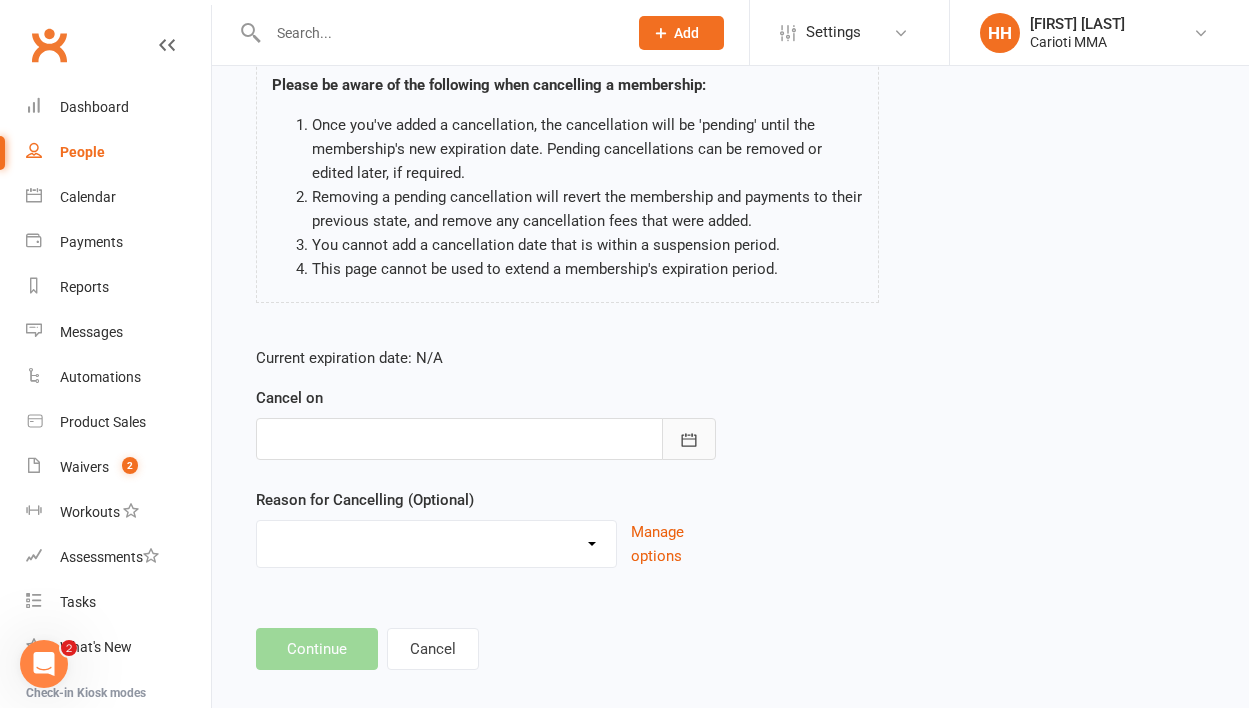 click at bounding box center [689, 439] 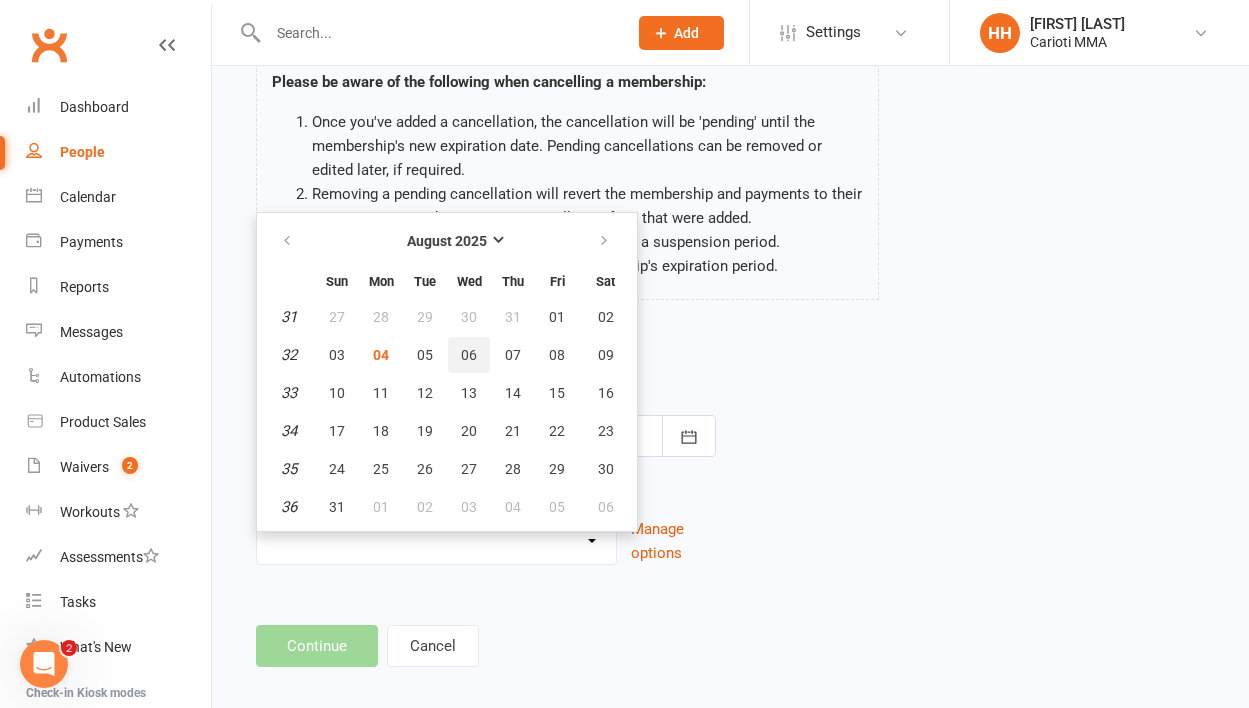 click on "06" at bounding box center [469, 355] 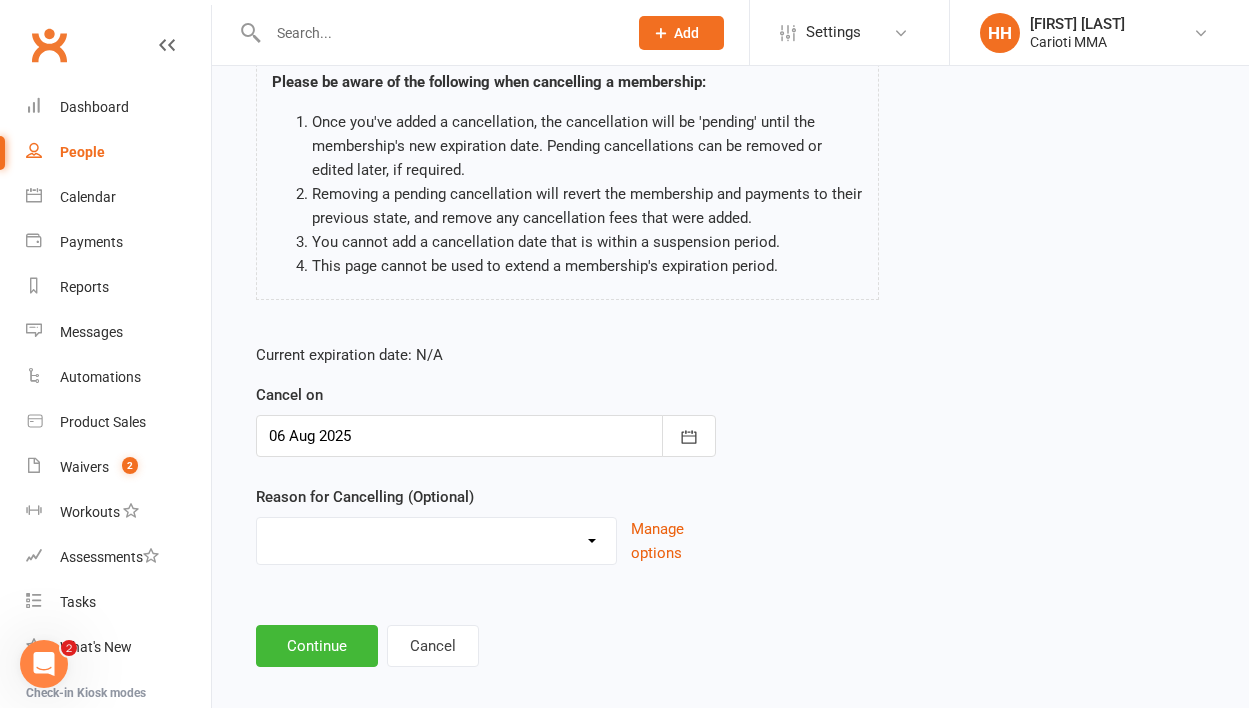 click on "Current expiration date: N/A Cancel on [DATE]
[MONTH] [YEAR]
Sun Mon Tue Wed Thu Fri Sat
31
27
28
29
30
31
01
02
32
03
04
05
06
07
08
09
33
10
11
12
13
14
15
16
34
17
18
19
20
21
22
23
35
24
25
26
27
28
29" at bounding box center [486, 460] 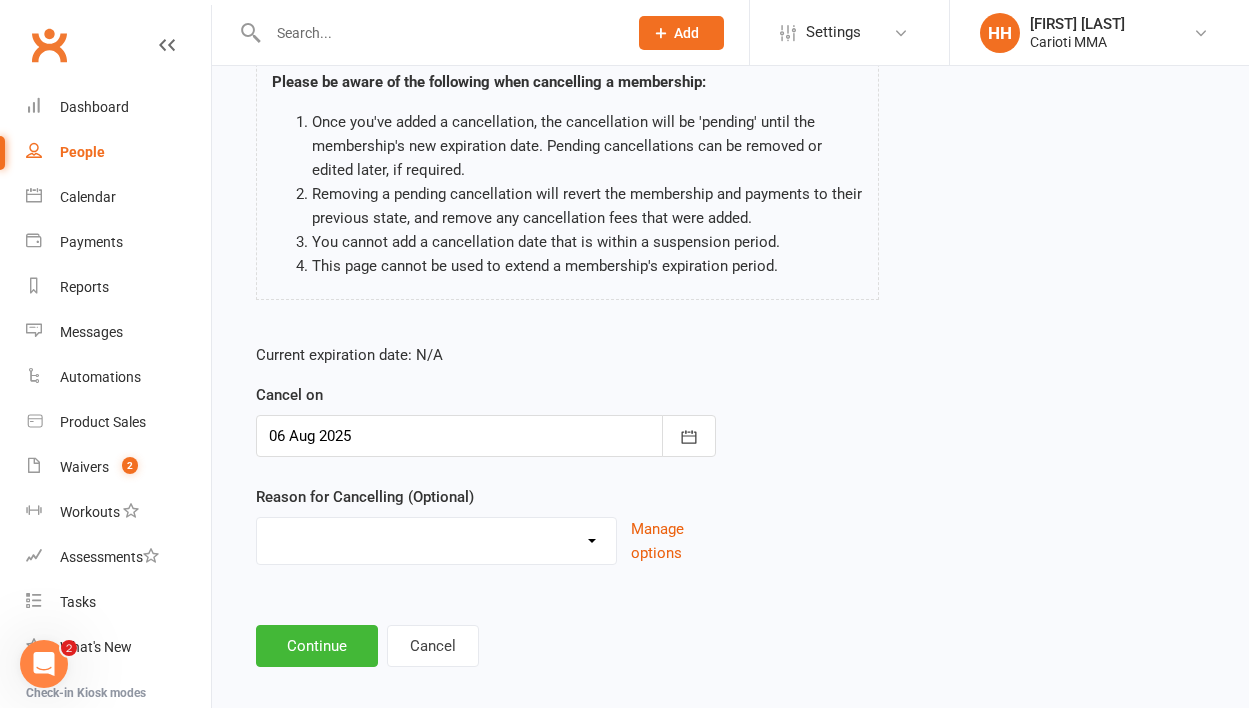 select on "1" 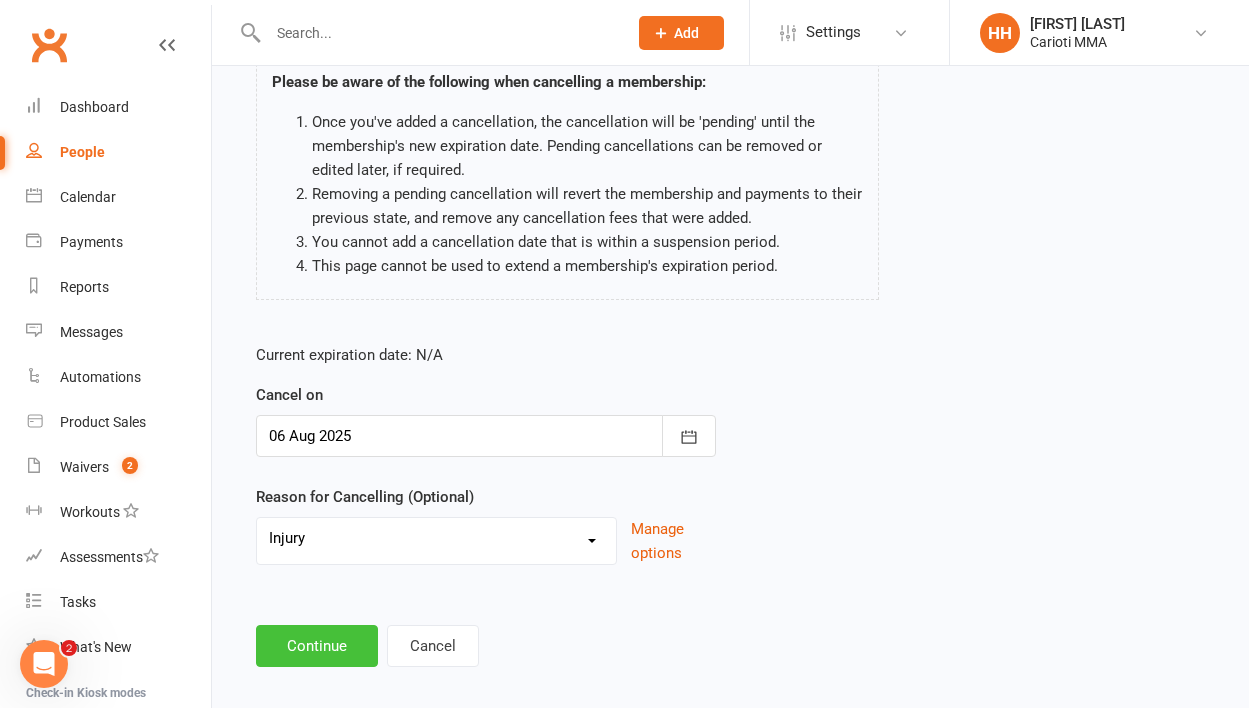 click on "Continue" at bounding box center [317, 646] 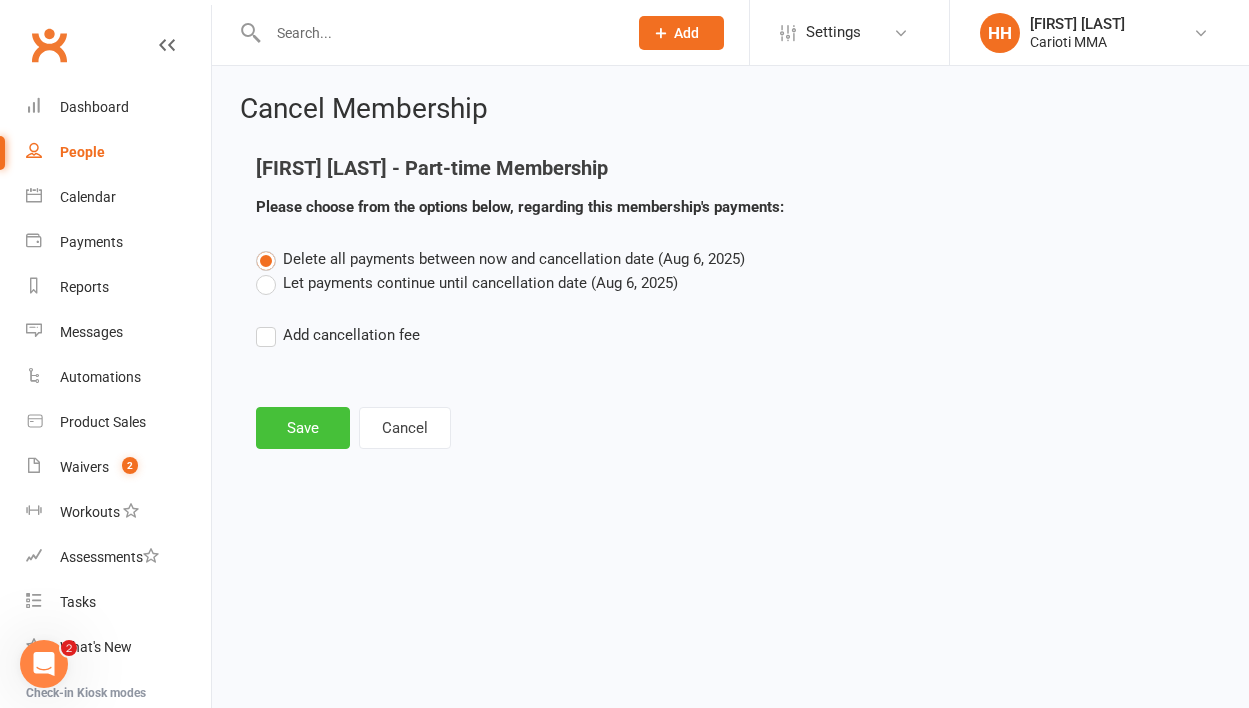click on "Save" at bounding box center [303, 428] 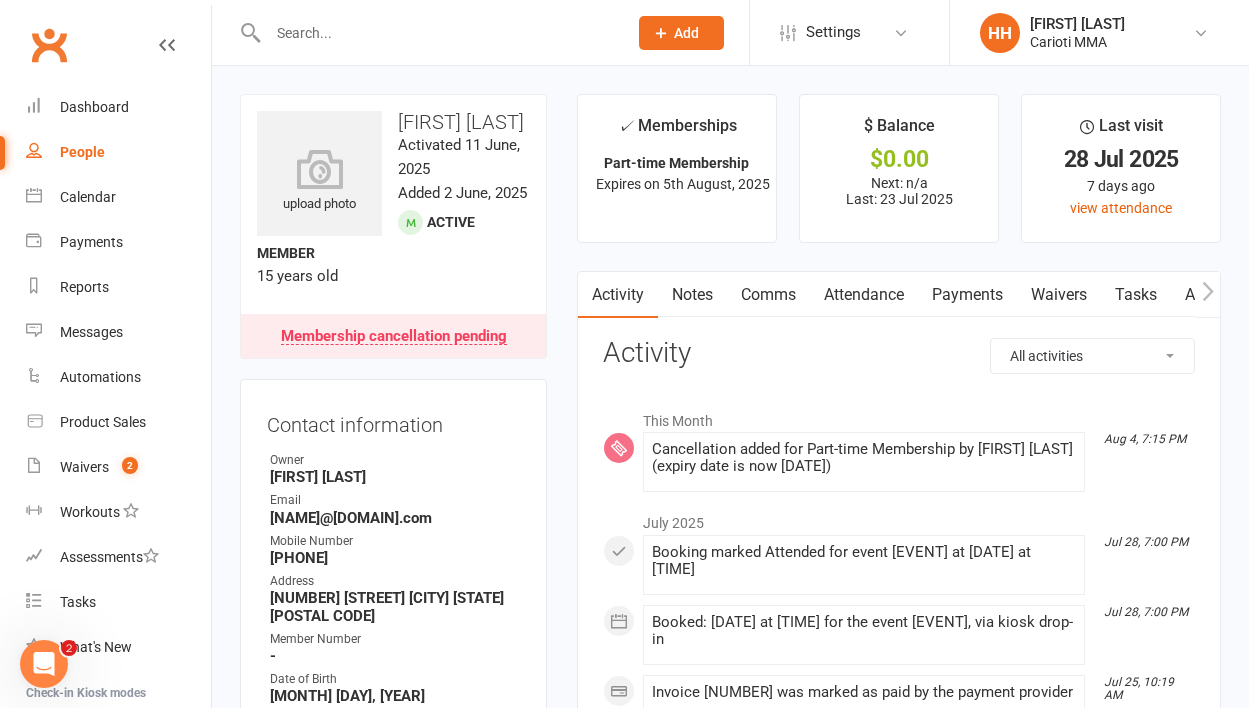 click on "✓ Memberships Part-time Membership Expires on [DATE], [YEAR] $ Balance $0.00 Next: n/a Last: [DATE] Last visit [DATE] [DAYS] ago view attendance
Activity Notes Comms Attendance Payments Waivers Tasks Automations Credit balance
All activities Bookings / Attendances Communications Notes Failed SMSes Gradings Members Memberships POS Sales Payments Credit Vouchers Prospects Reports Automations Tasks Waivers Workouts Kiosk Mode Consent Assessments Contact Flags Family Relationships Activity This Month [MONTH] [DATE], [TIME] Cancellation added for Part-time Membership by [FIRST] [LAST] (expiry date is now [DATE])   [MONTH] [YEAR] [DATE], [TIME] Booking marked Attended for event [EVENT] at [DATE] at [TIME]   [DATE], [TIME] Invoice [NUMBER] was marked as paid by the payment provider   [DATE], [TIME] Invoice [NUMBER] was marked as paid by the payment provider" at bounding box center (899, 1303) 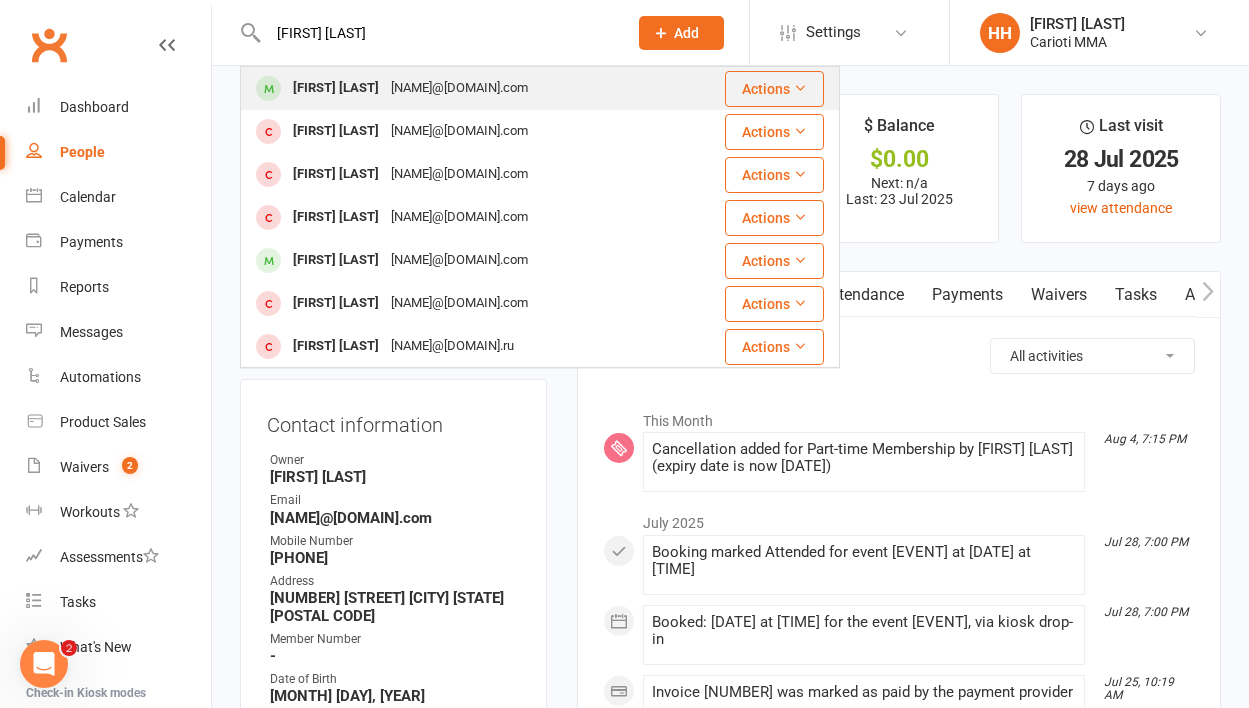 type on "[FIRST] [LAST]" 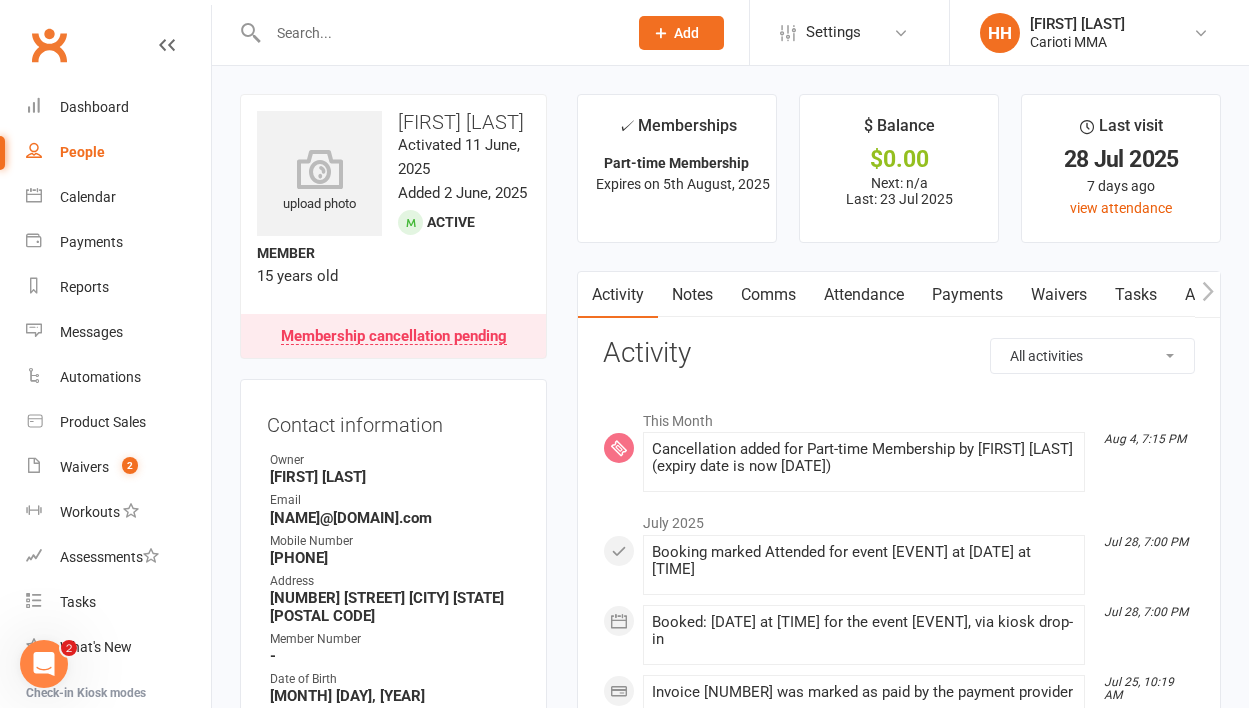 click on "Payments" at bounding box center [967, 295] 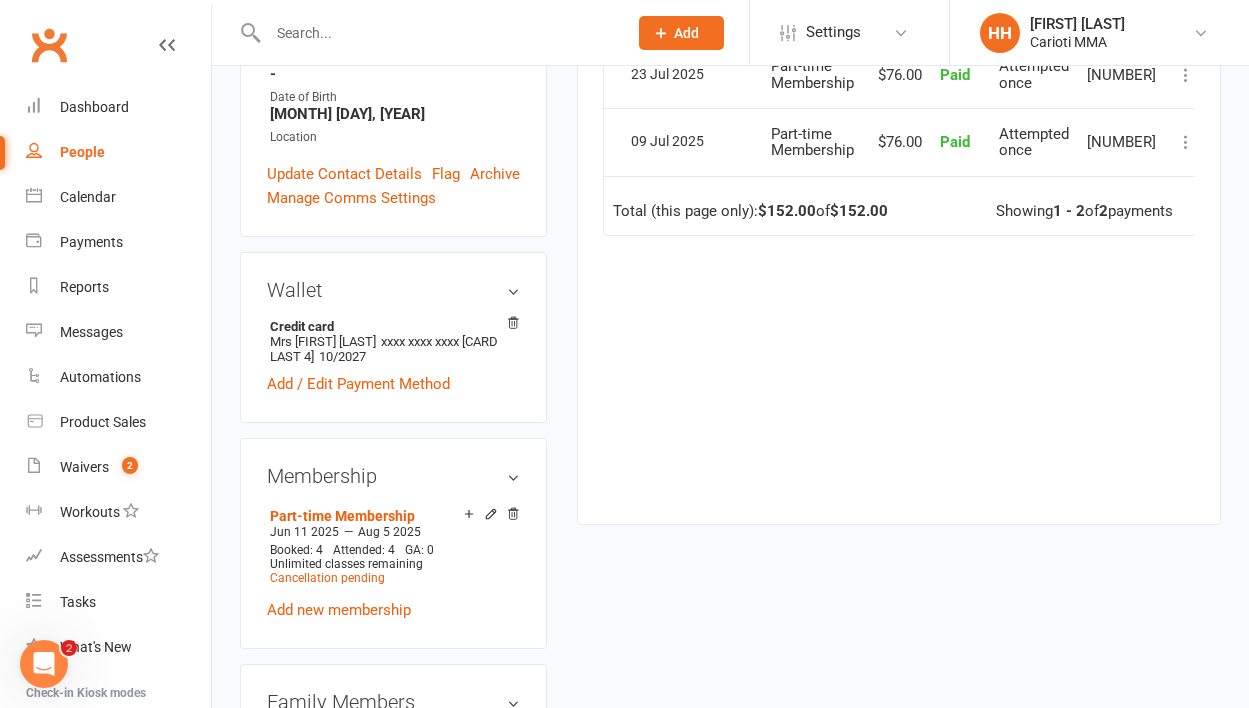 scroll, scrollTop: 590, scrollLeft: 0, axis: vertical 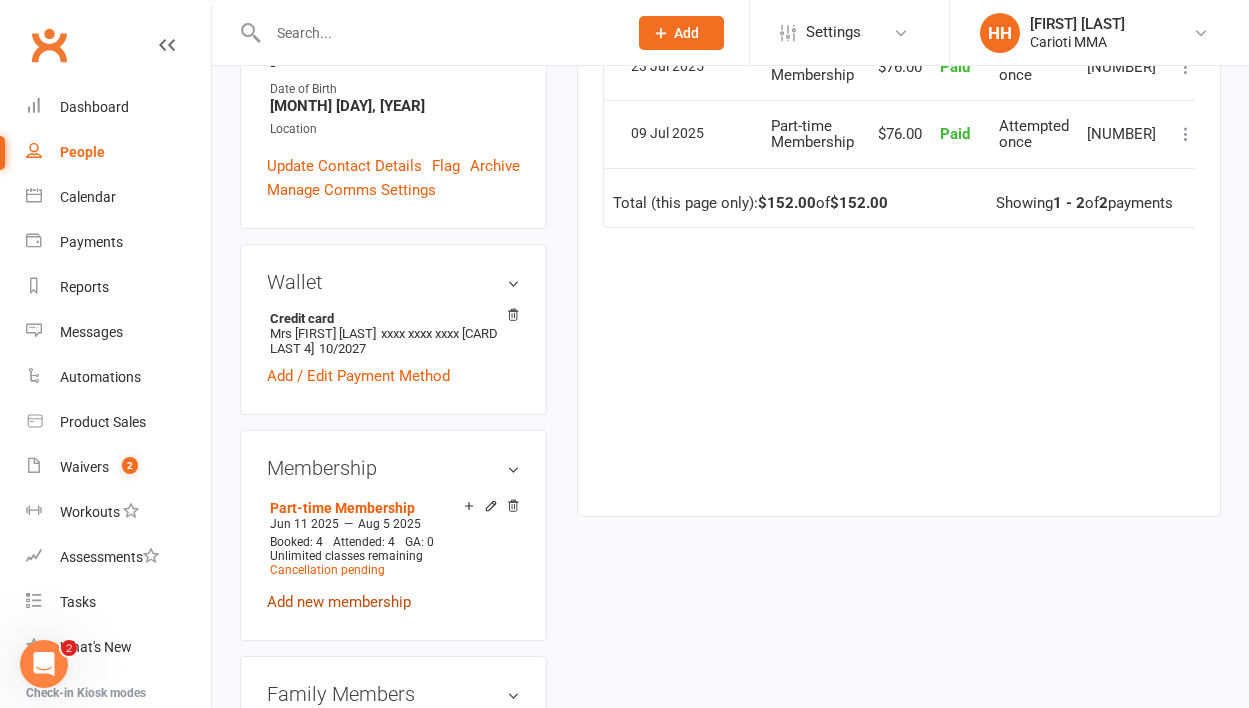 click on "Add new membership" at bounding box center [339, 602] 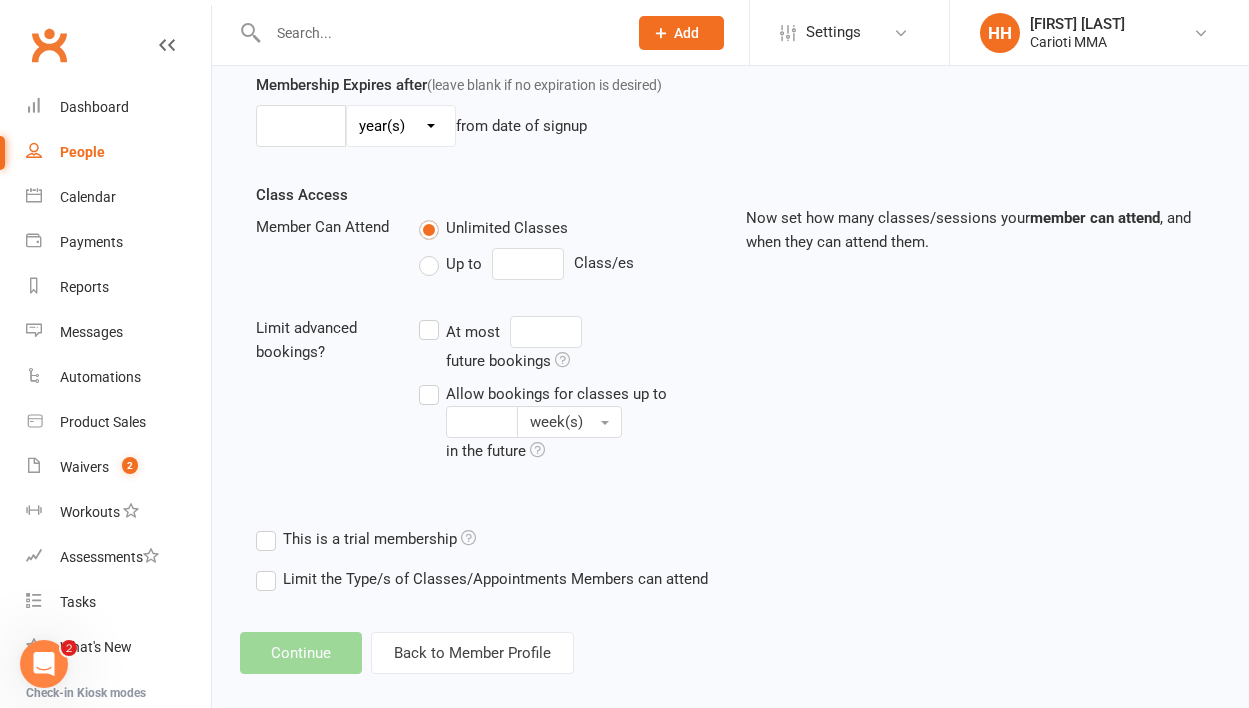 scroll, scrollTop: 0, scrollLeft: 0, axis: both 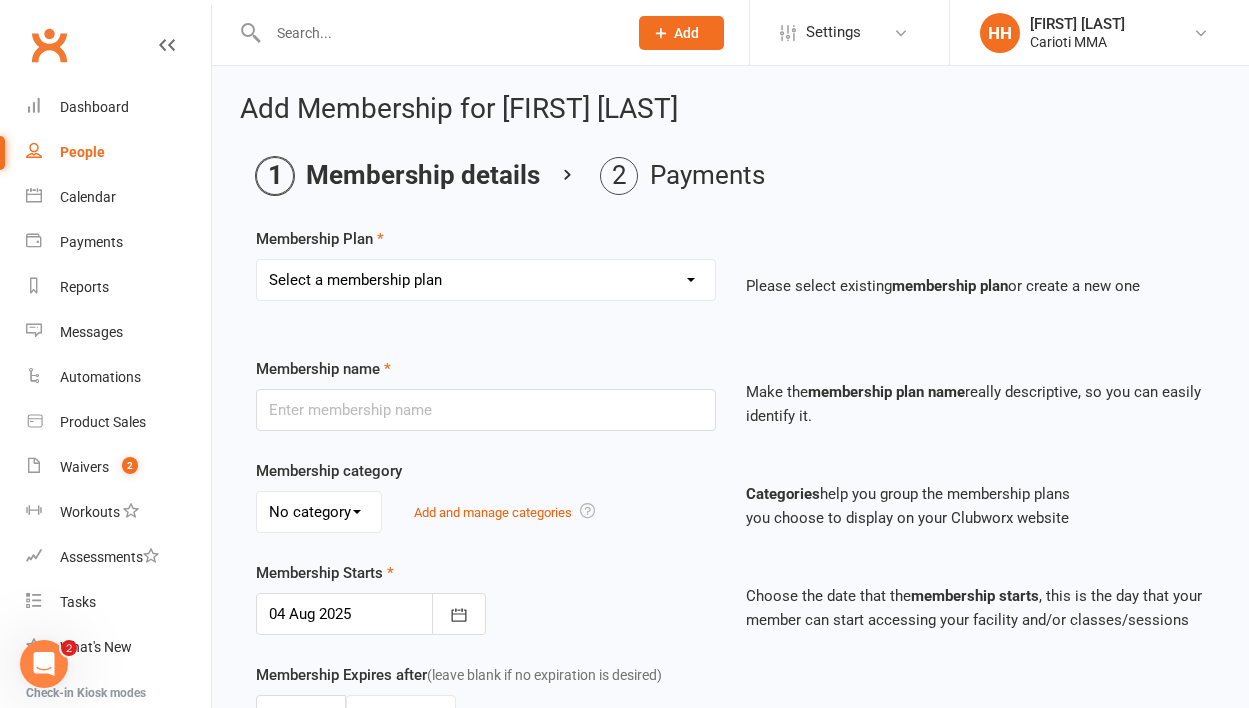 click on "Select a membership plan Create new Membership Plan Unlimited Membership Part-time Membership Open Membership 10 Visit Pass 1 Visit Membership Kids Membership Kids & Teens List Catch up payment Hold Fee Unlimited membership - pre paid in cash Part time - pre paid in cash 1 day a week - $20 Sash membership Seth membership" at bounding box center (486, 280) 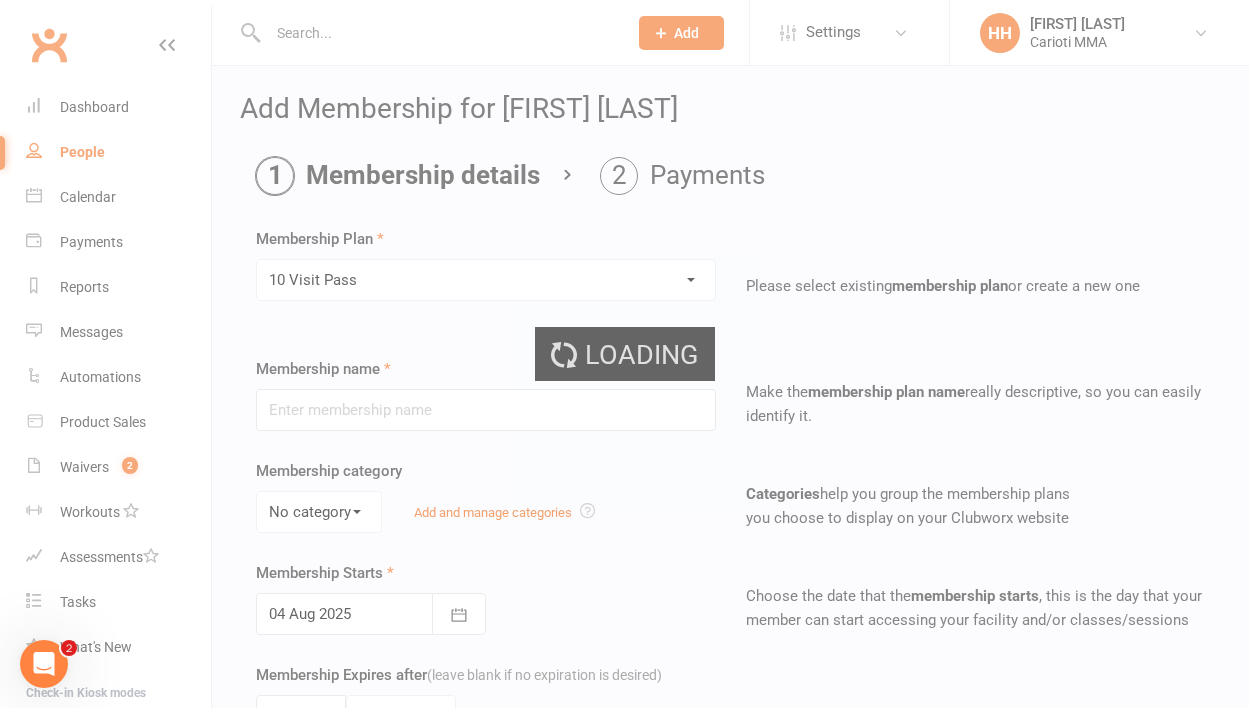 type on "10 Visit Pass" 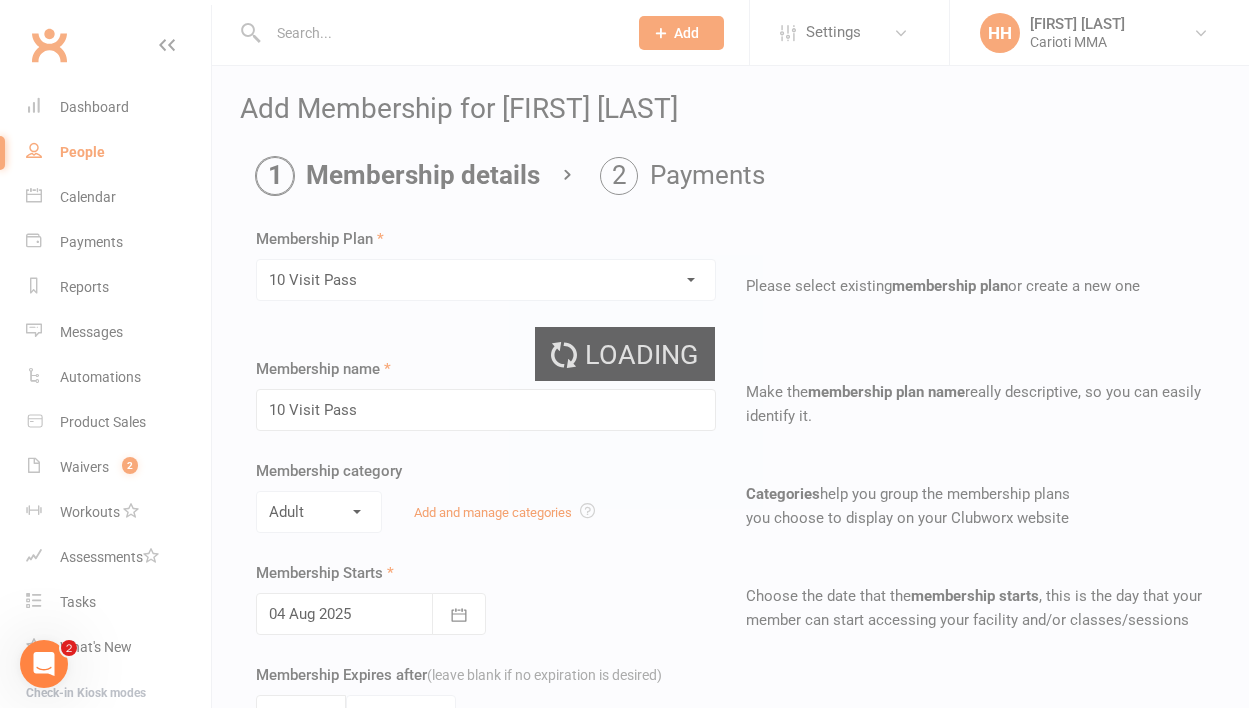 type on "10" 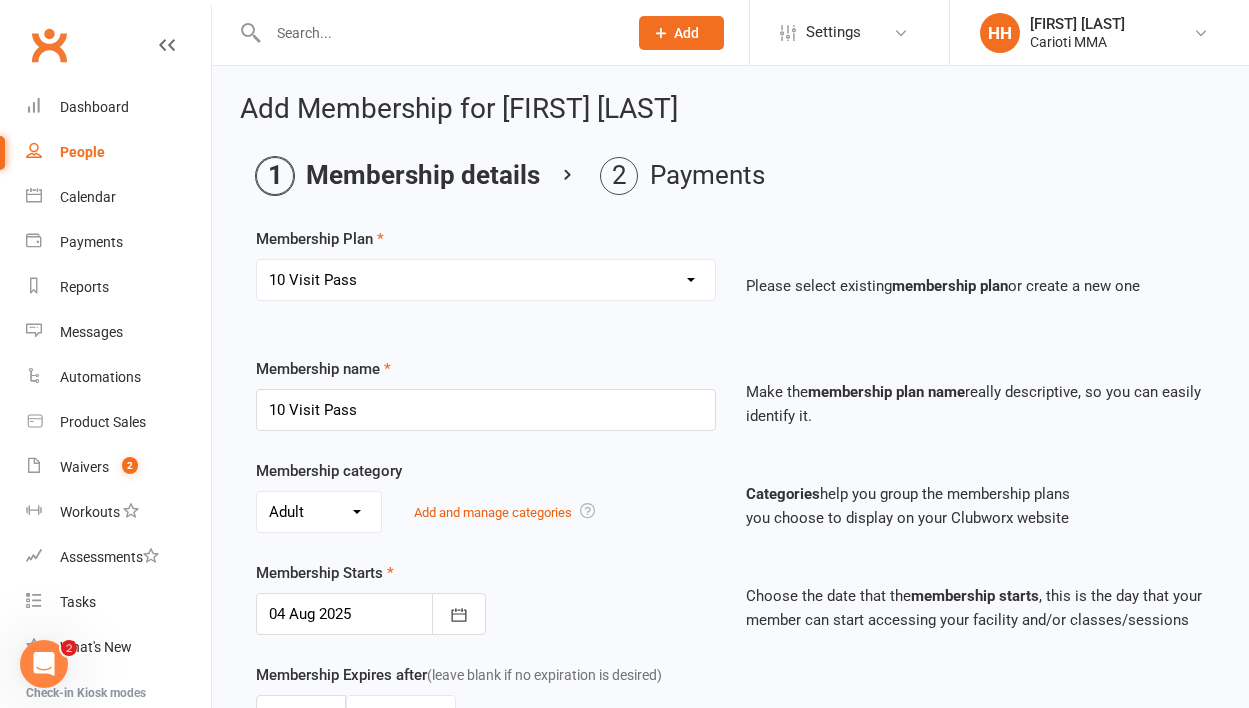 click on "Membership Starts 04 Aug 2025
August 2025
Sun Mon Tue Wed Thu Fri Sat
31
27
28
29
30
31
01
02
32
03
04
05
06
07
08
09
33
10
11
12
13
14
15
16
34
17
18
19
20
21
22
23
35
24
25
26
27
28
29
30
36 31" at bounding box center [730, 612] 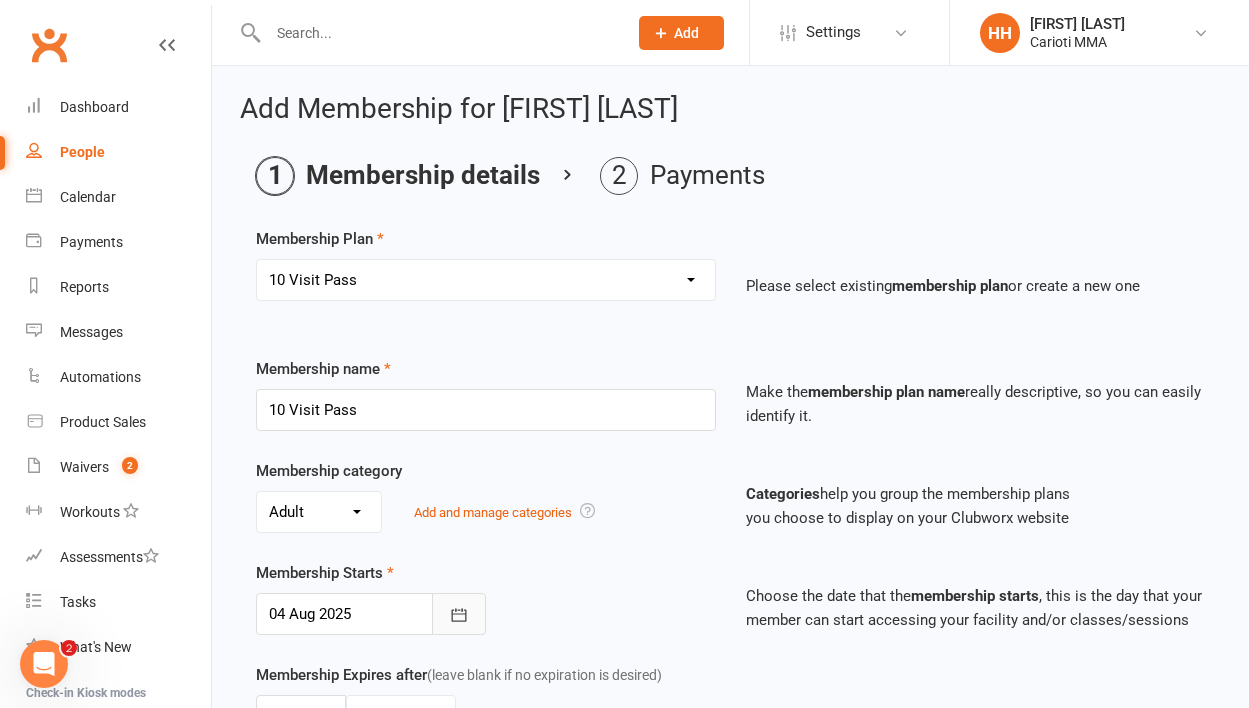 click at bounding box center [459, 614] 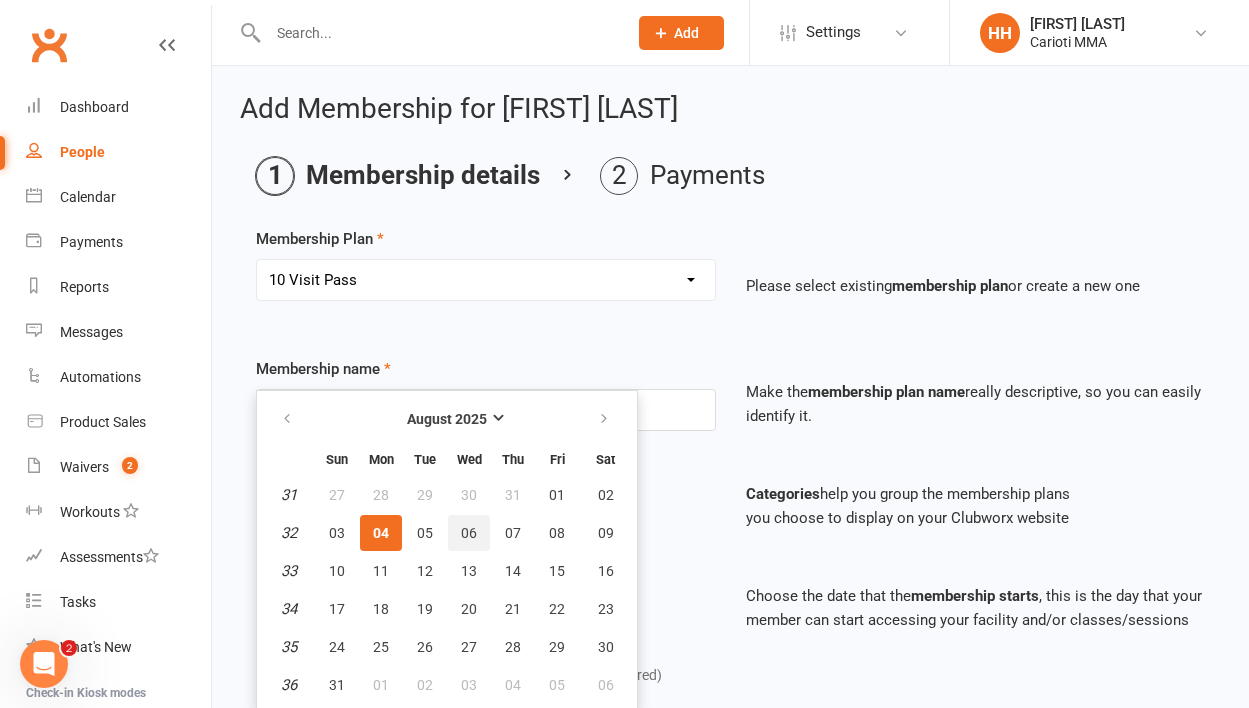 click on "06" at bounding box center (469, 533) 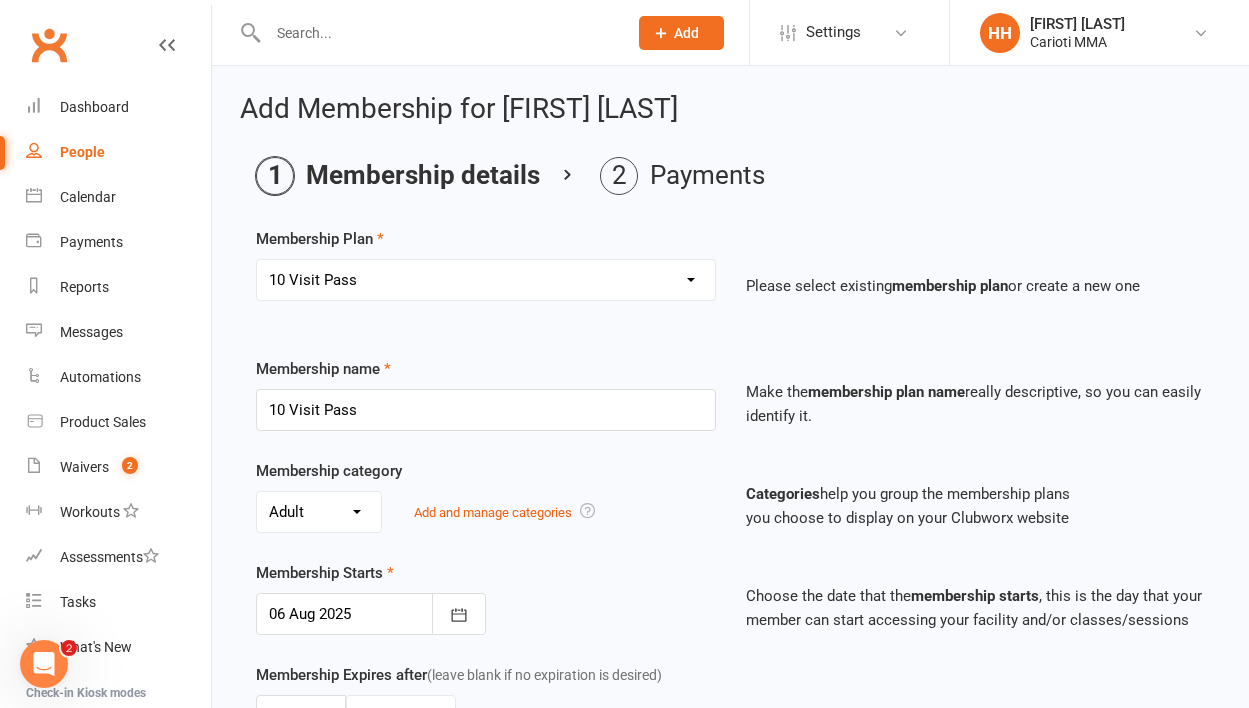 scroll, scrollTop: 539, scrollLeft: 0, axis: vertical 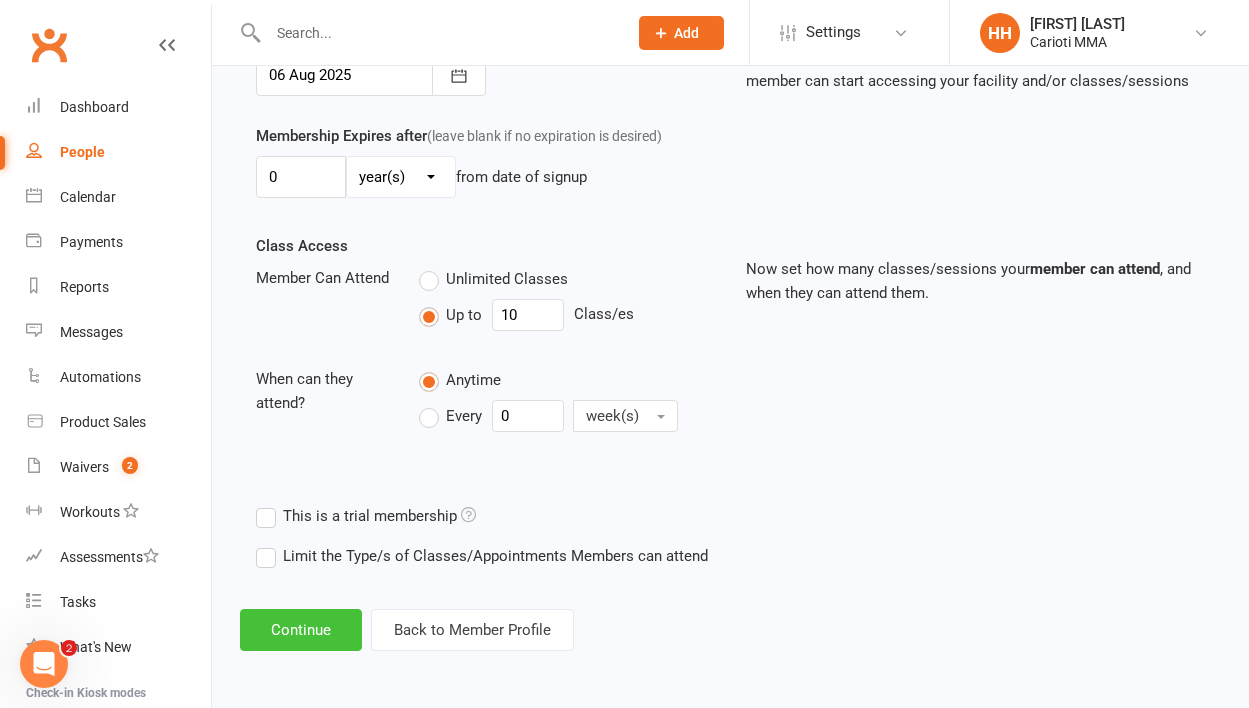 click on "Continue" at bounding box center [301, 630] 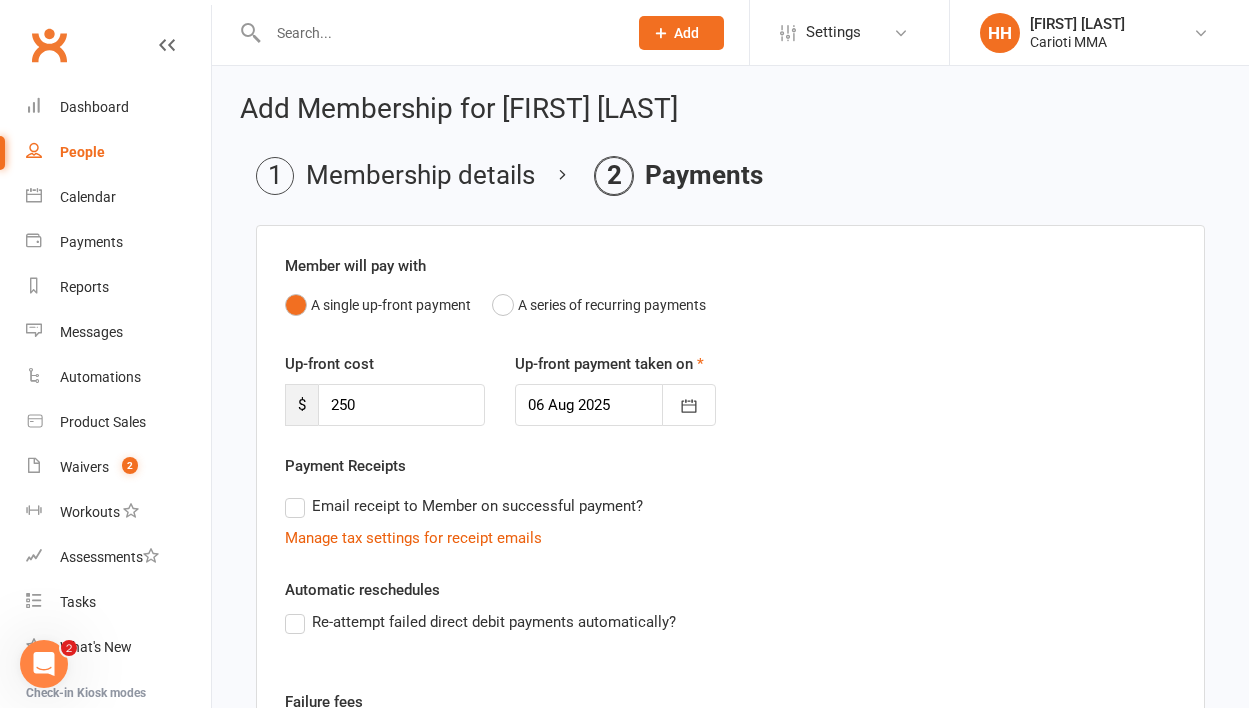 scroll, scrollTop: 838, scrollLeft: 0, axis: vertical 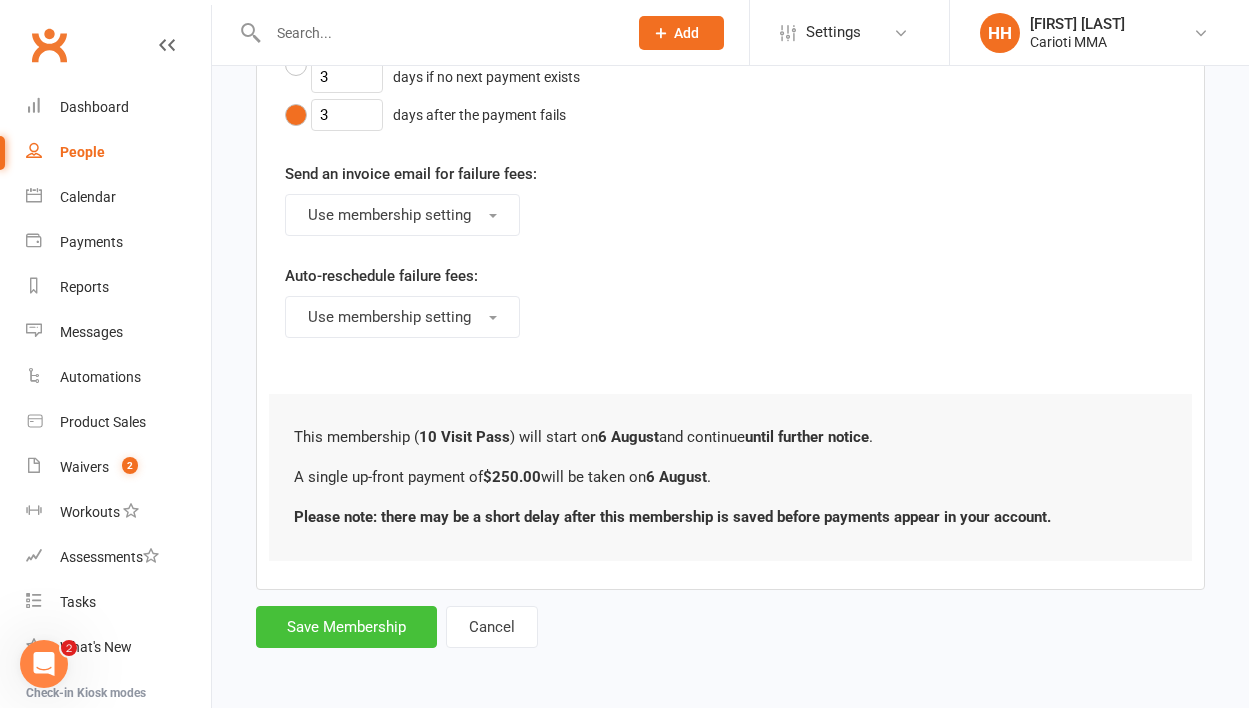 click on "Save Membership" at bounding box center [346, 627] 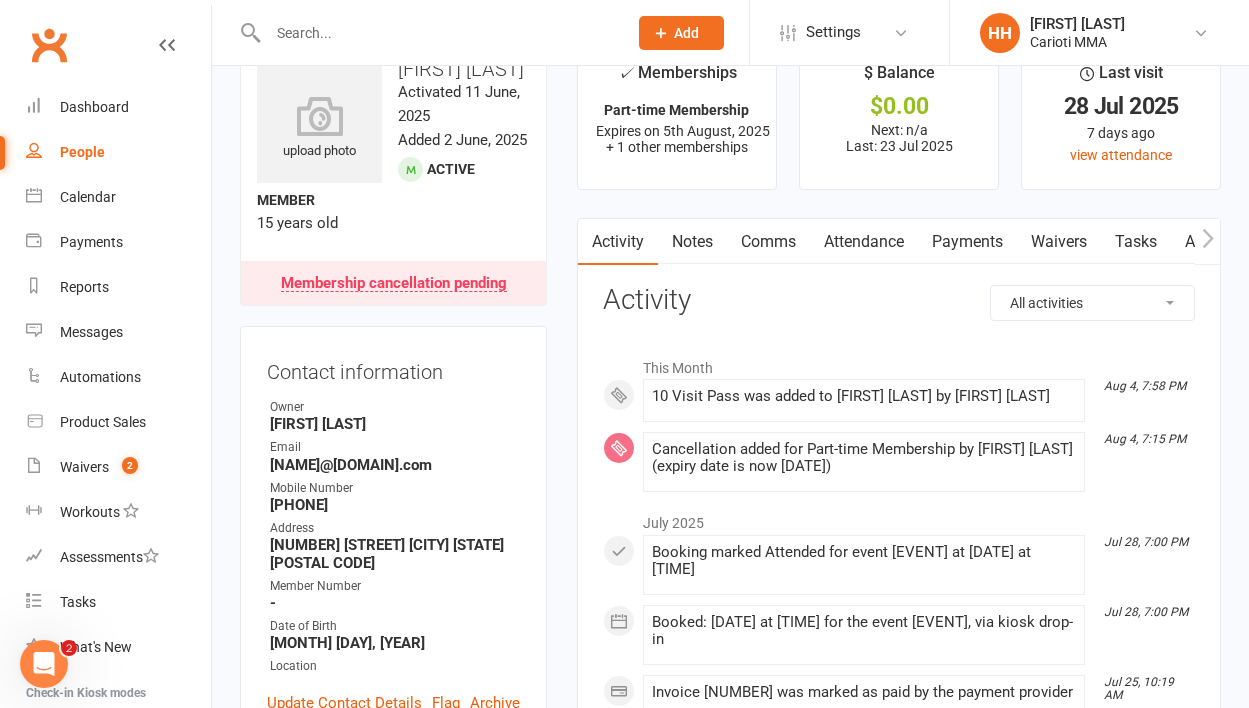 scroll, scrollTop: 73, scrollLeft: 0, axis: vertical 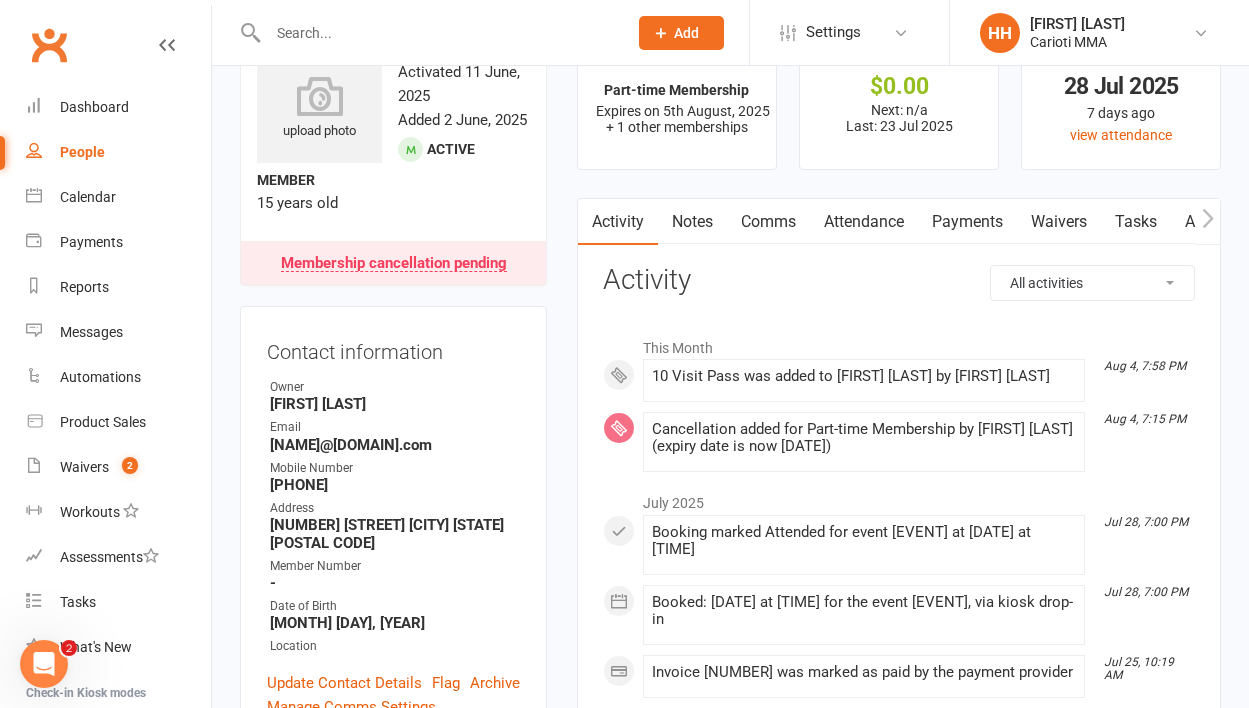 click on "Payments" at bounding box center [967, 222] 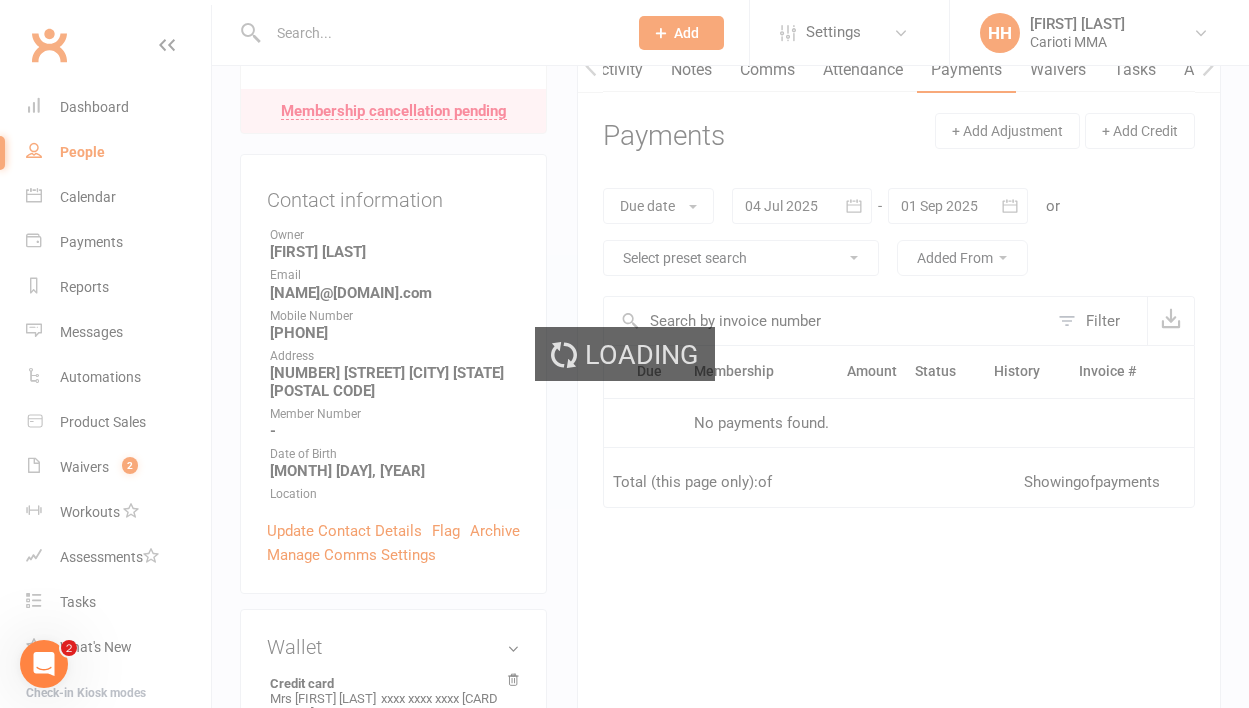 scroll, scrollTop: 242, scrollLeft: 0, axis: vertical 